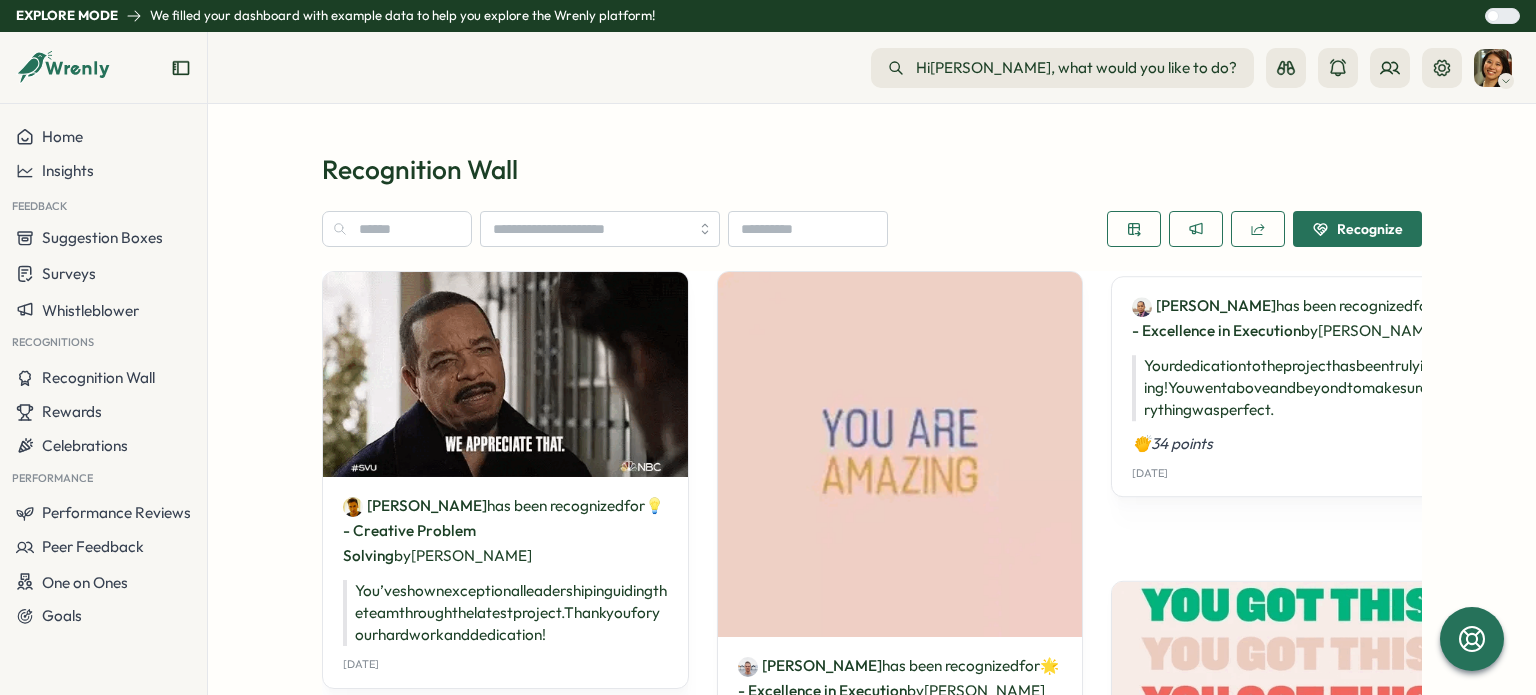 scroll, scrollTop: 0, scrollLeft: 0, axis: both 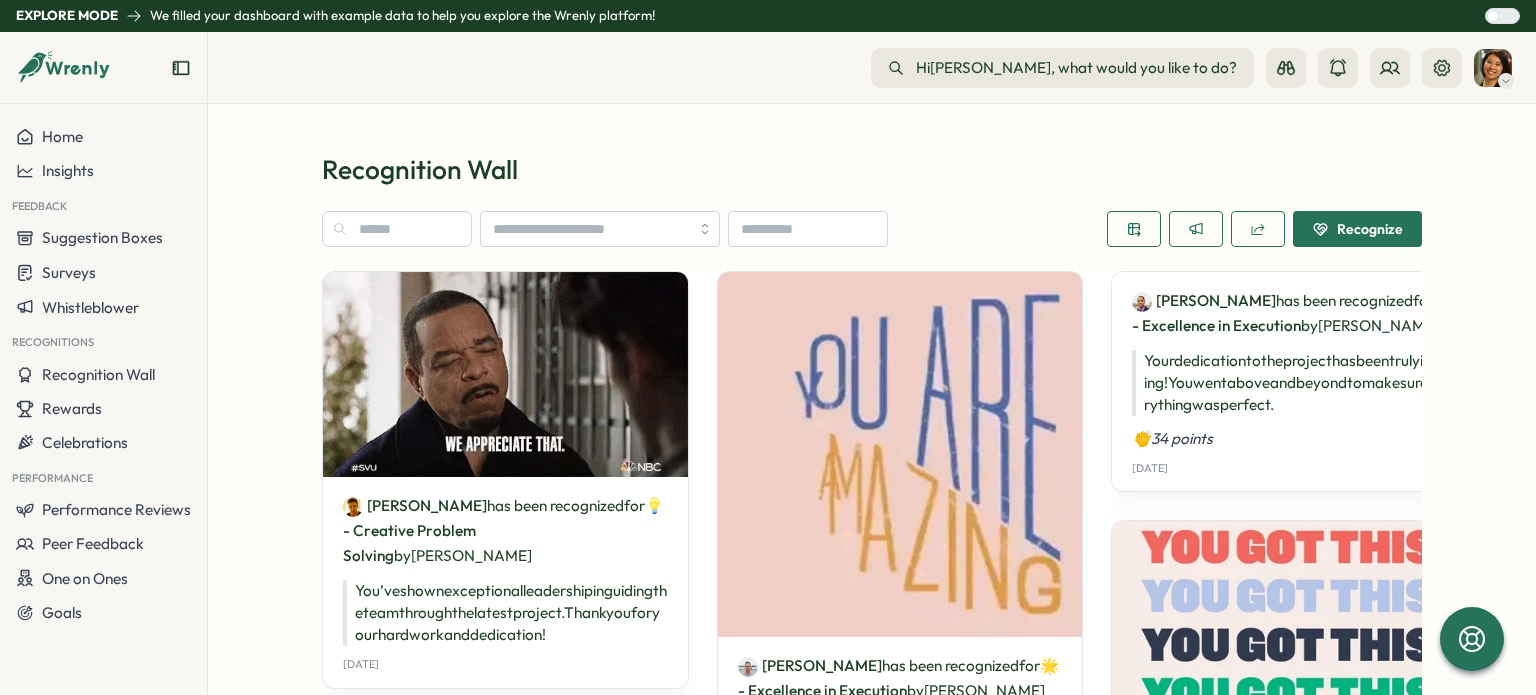 drag, startPoint x: 1029, startPoint y: 62, endPoint x: 1063, endPoint y: -96, distance: 161.61684 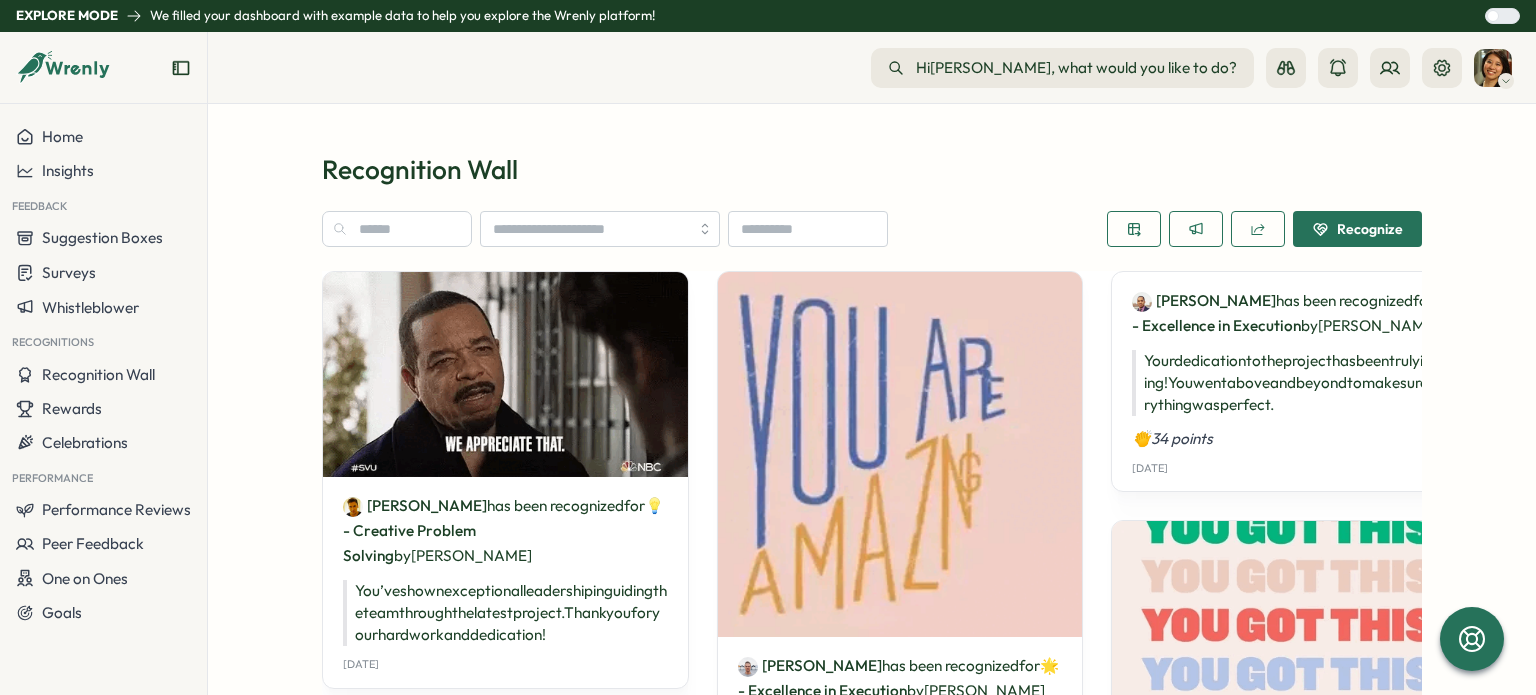 click on "Explore Mode We filled your dashboard with example data to help you explore the Wrenly platform! Home Insights Feedback Suggestion Boxes Surveys Whistleblower Recognitions Recognition Wall Rewards Celebrations Performance Performance Reviews Peer Feedback One on Ones Goals Hi  Sarah , what would you like to do? What would you like to do? Recognition Wall Recognize Emily Davis  has been recognized  for  💡 - Creative Problem Solving  by  James Johnson You’ve  shown  exceptional  leadership  in  guiding  the  team  through  the  latest  project.  Thank  you  for  your  hard  work  and  dedication!  Wed, 14 Aug Ethan Lewis  has been recognized  for  ⚙️ - Build with Simplicity  by  Jane Smith Your  unwavering  support  and  expertise  have  made  a  remarkable  difference  in  our  success.  Thank  you  for  being  an  incredible  teammate!  👏48 points Mon, 10 Jun Private Mia Clark  has been recognized  for  🤝 - Collaborative Spirit  by  Ethan Lewis It's  always  a  pleasure  to  collaborate  with" at bounding box center (768, 347) 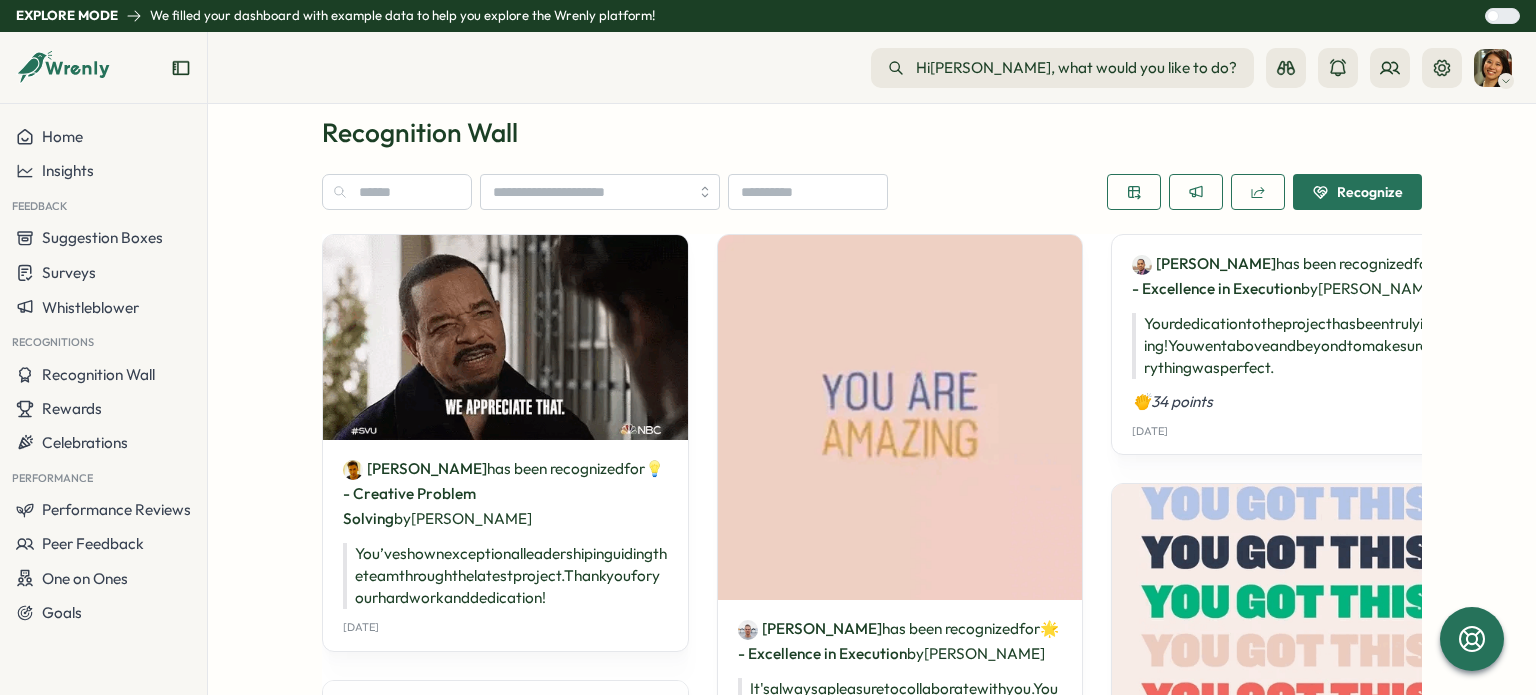 scroll, scrollTop: 0, scrollLeft: 0, axis: both 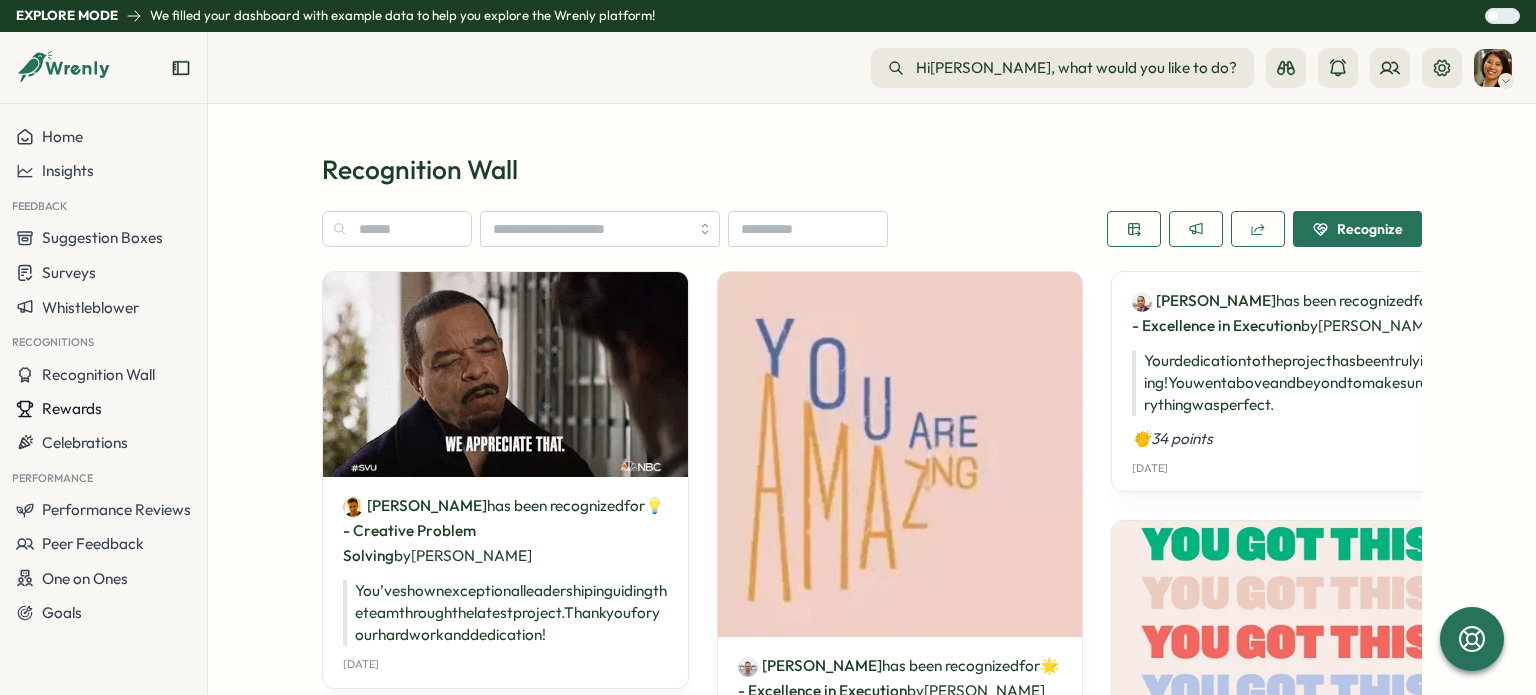 click on "Rewards" at bounding box center [72, 408] 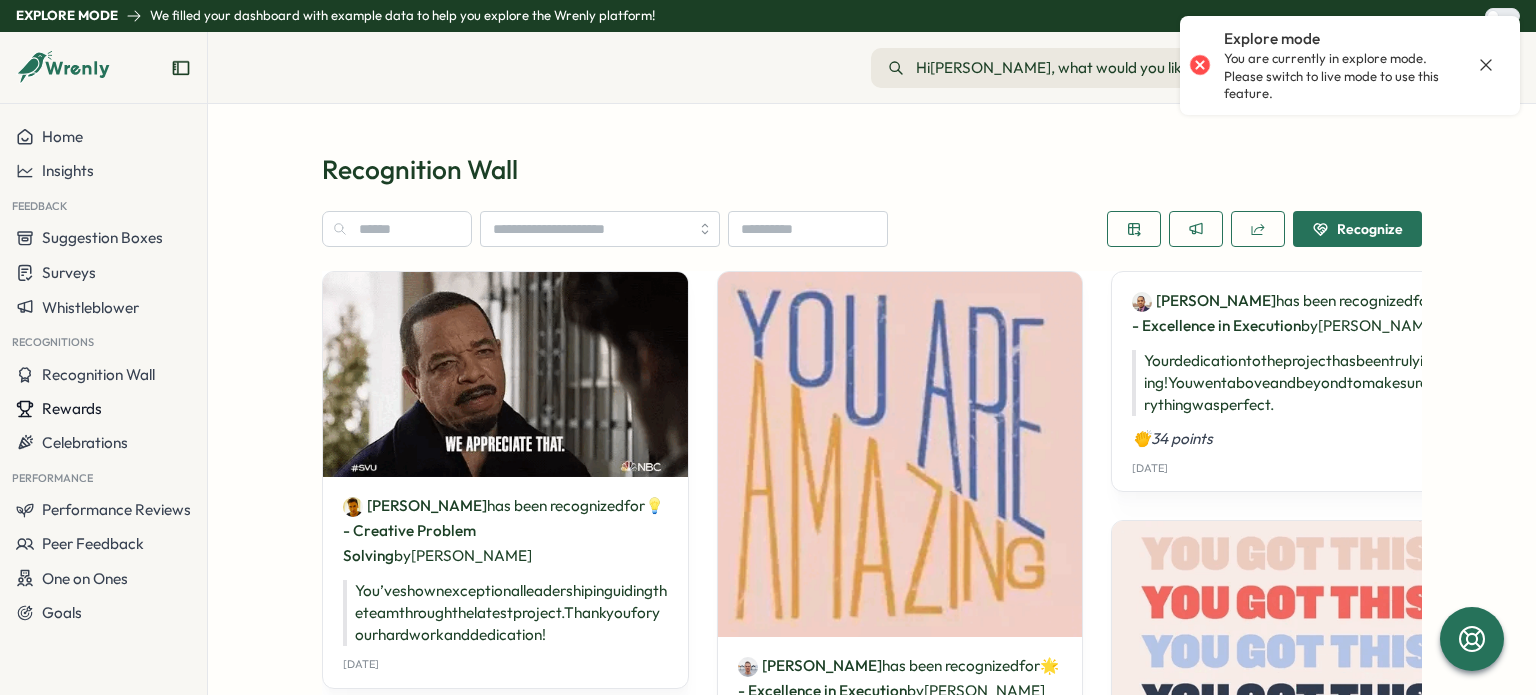 click on "Rewards" at bounding box center [72, 408] 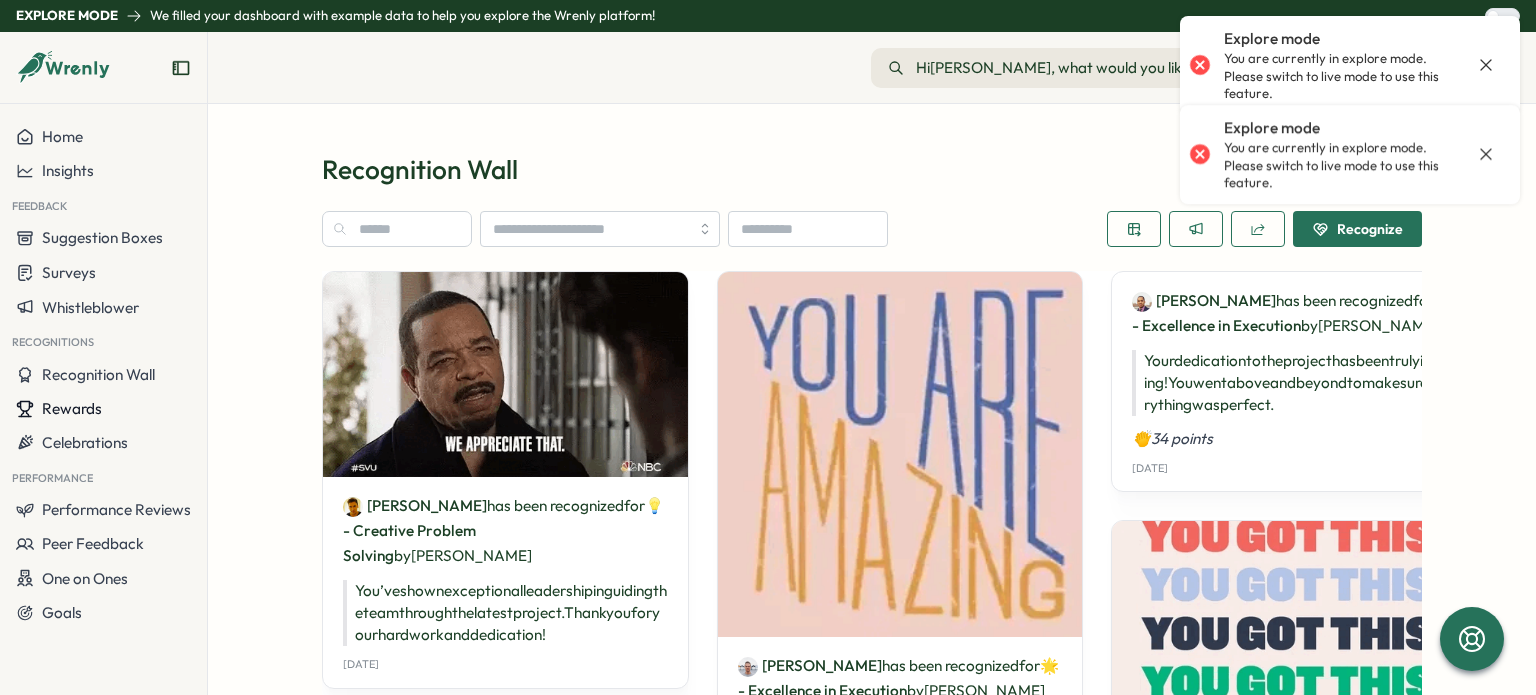 click on "Rewards" at bounding box center [72, 408] 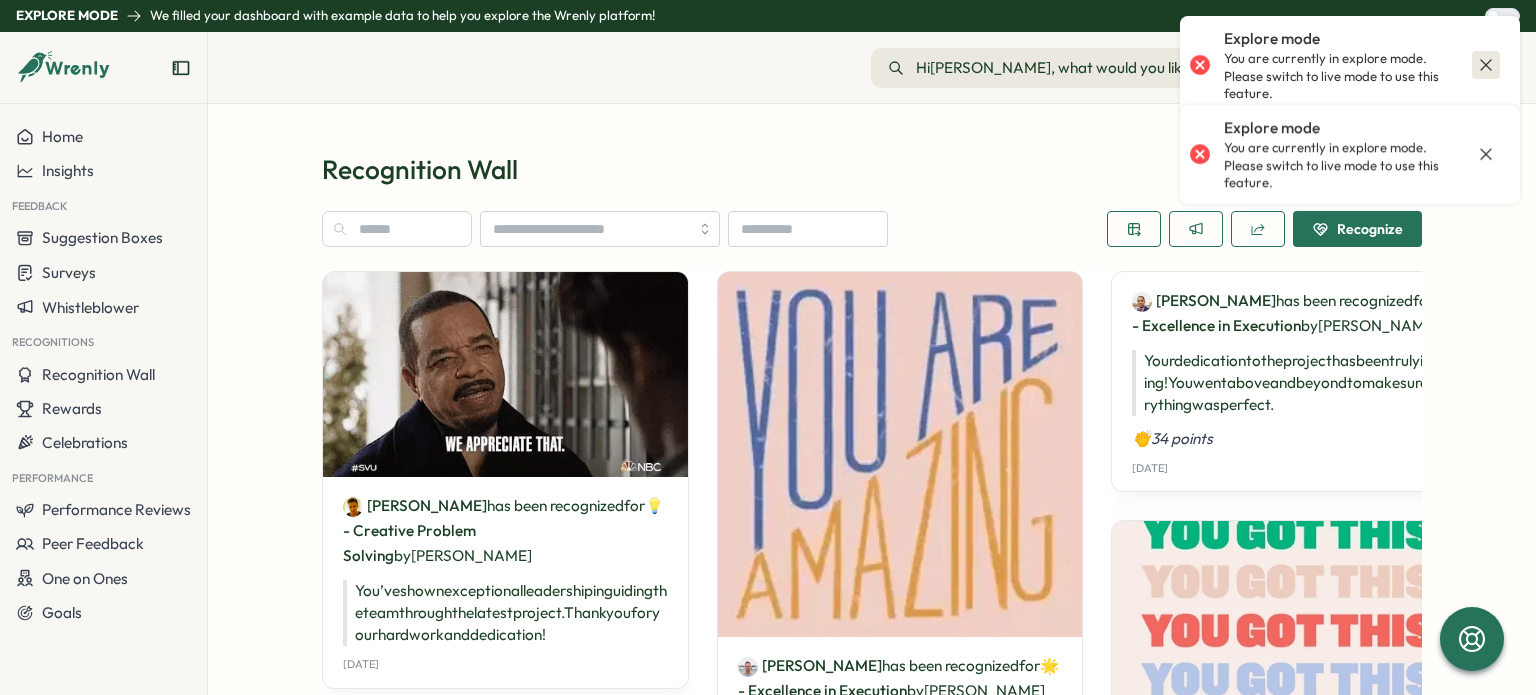 click at bounding box center (1486, 65) 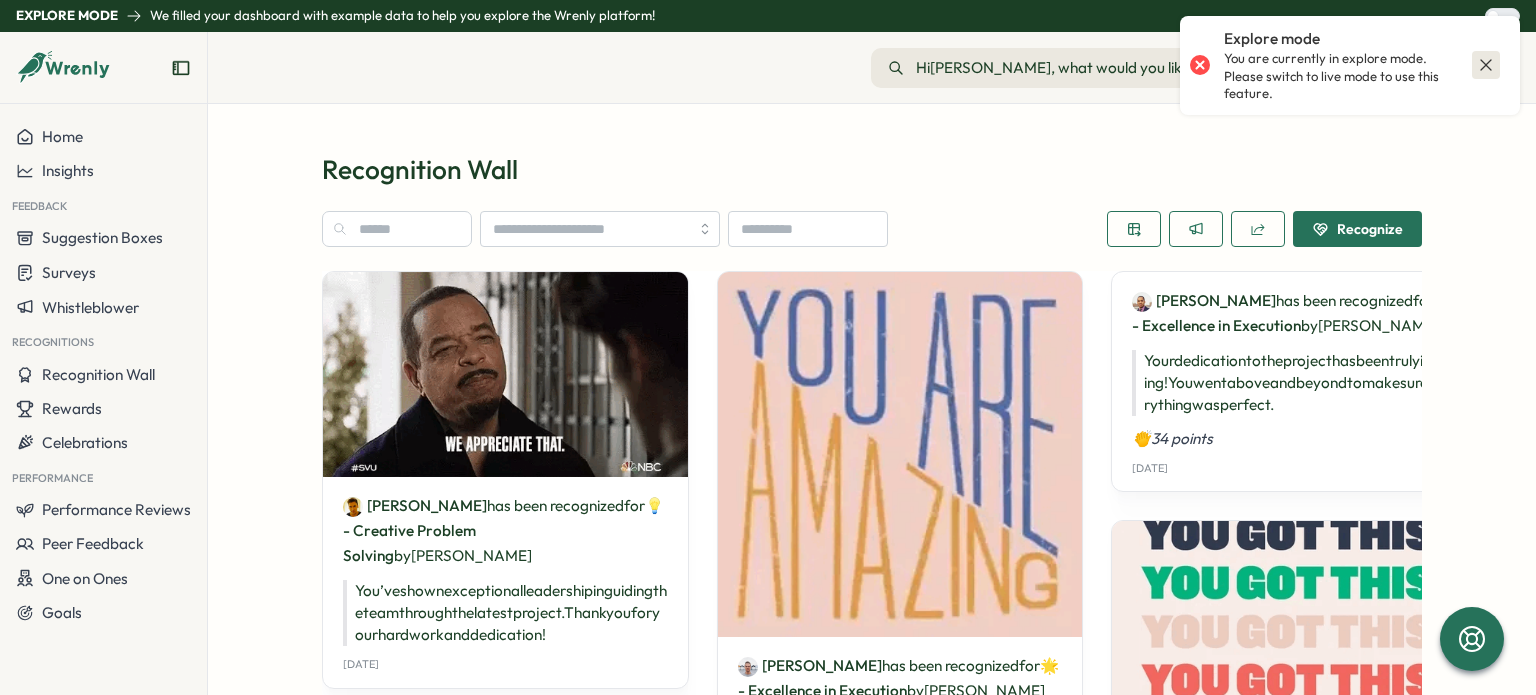 click 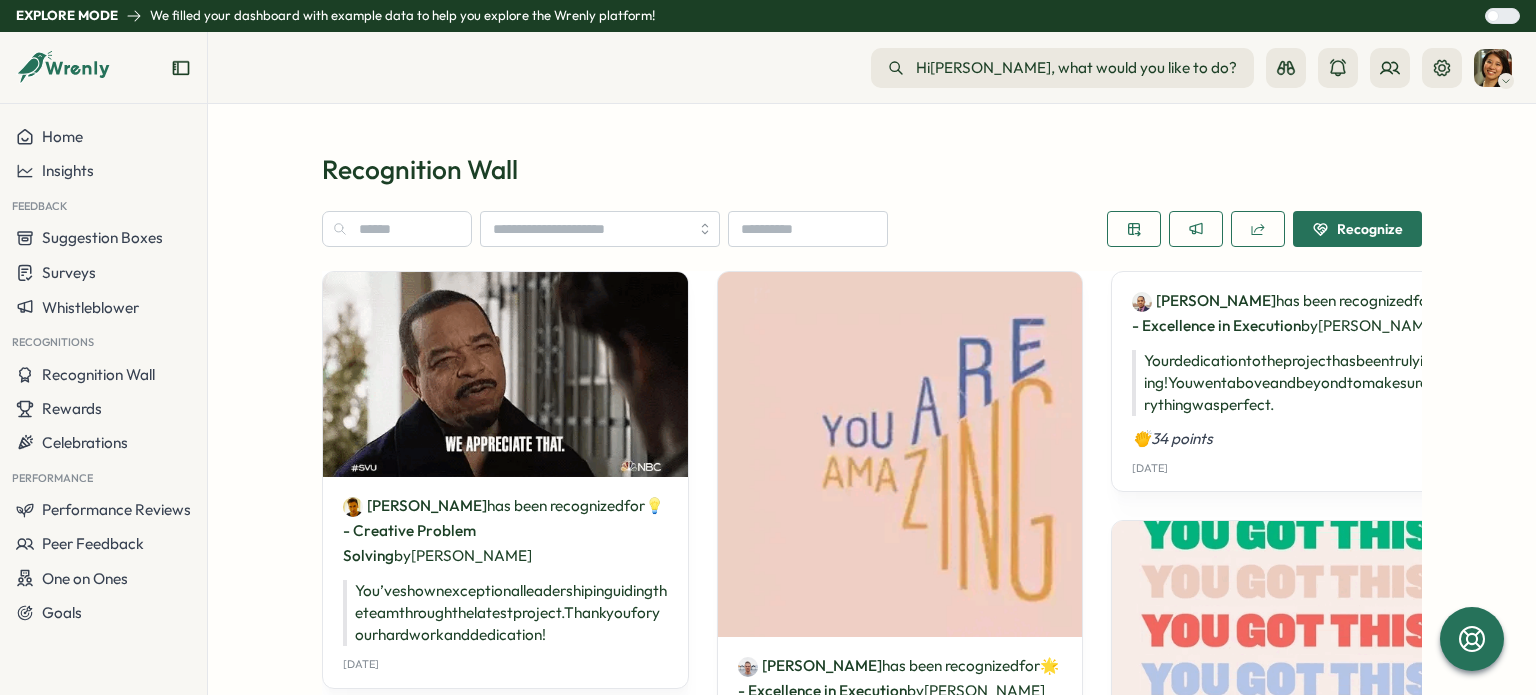 click at bounding box center (1493, 68) 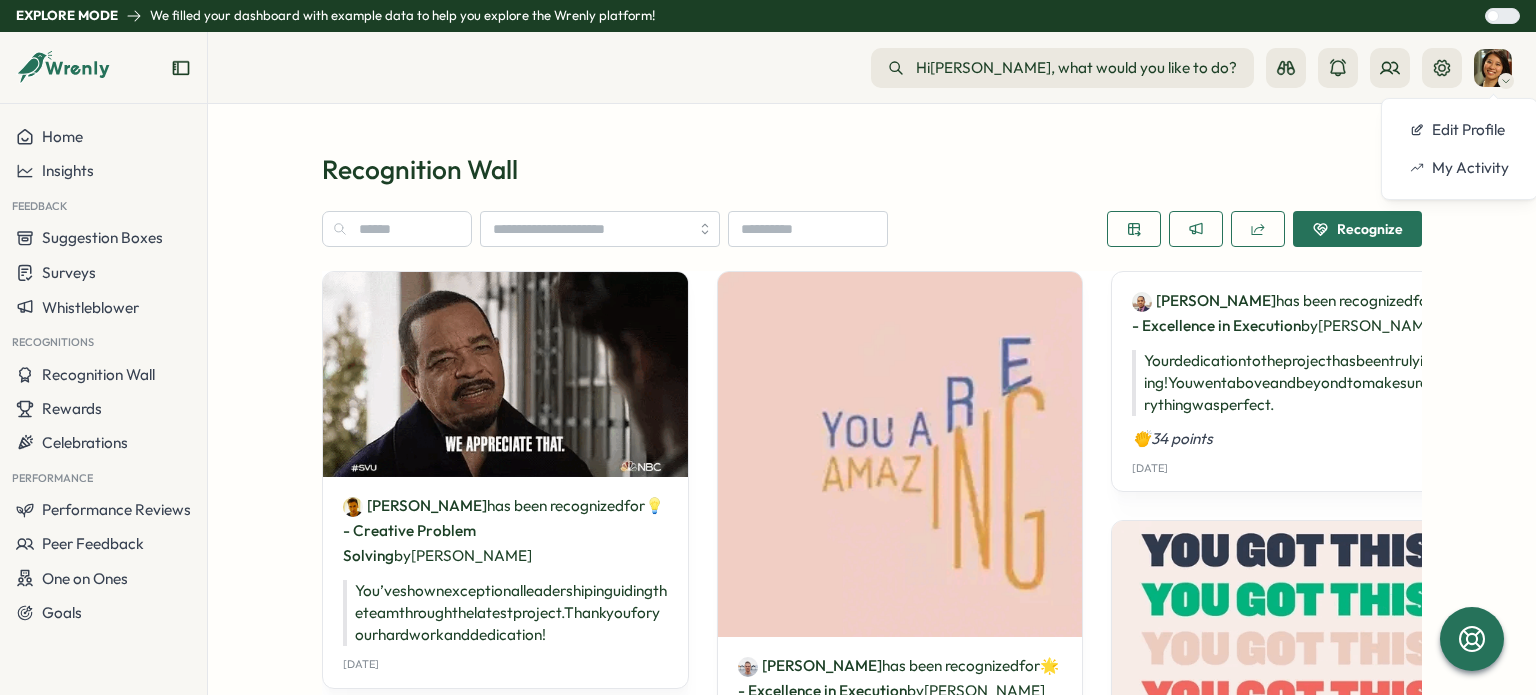 click on "Recognition Wall Recognize Emily Davis  has been recognized  for  💡 - Creative Problem Solving  by  James Johnson You’ve  shown  exceptional  leadership  in  guiding  the  team  through  the  latest  project.  Thank  you  for  your  hard  work  and  dedication!  Wed, 14 Aug Ethan Lewis  has been recognized  for  ⚙️ - Build with Simplicity  by  Jane Smith Your  unwavering  support  and  expertise  have  made  a  remarkable  difference  in  our  success.  Thank  you  for  being  an  incredible  teammate!  👏48 points Mon, 10 Jun Private Mia Clark  has been recognized  for  🤝 - Collaborative Spirit  by  Ethan Lewis It's  always  a  pleasure  to  collaborate  with  you.  You  make  complex  tasks  seem  easy  and  always  keep  the  team  motivated.  👏21 points Fri, 15 Dec Private Jane Smith  has been recognized  for  🔍 - Attention to Detail  by  Olivia Anderson The  feedback  you  provided  during  the  team  meeting  was  insightful  and  helped  steer  us  in  the  right  direction.  for" at bounding box center (872, 399) 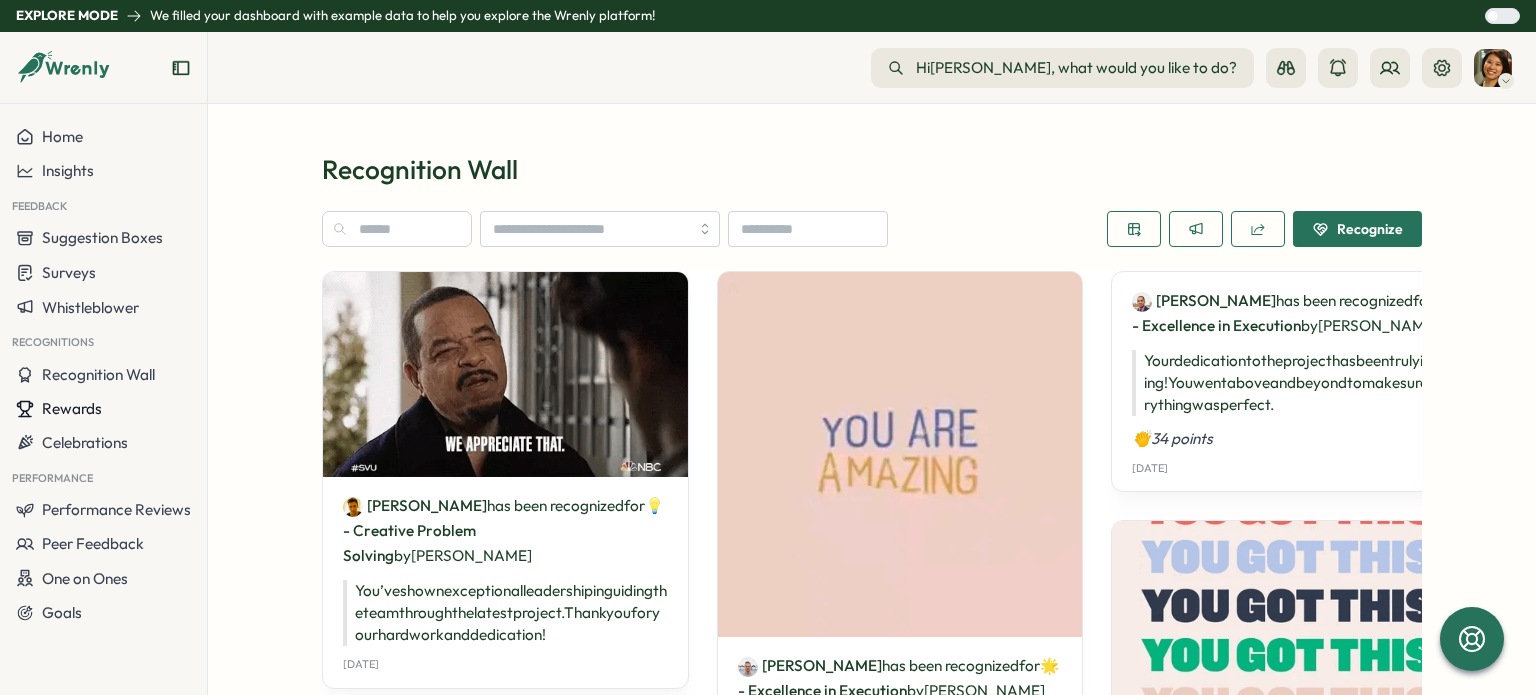 click on "Rewards" at bounding box center [72, 408] 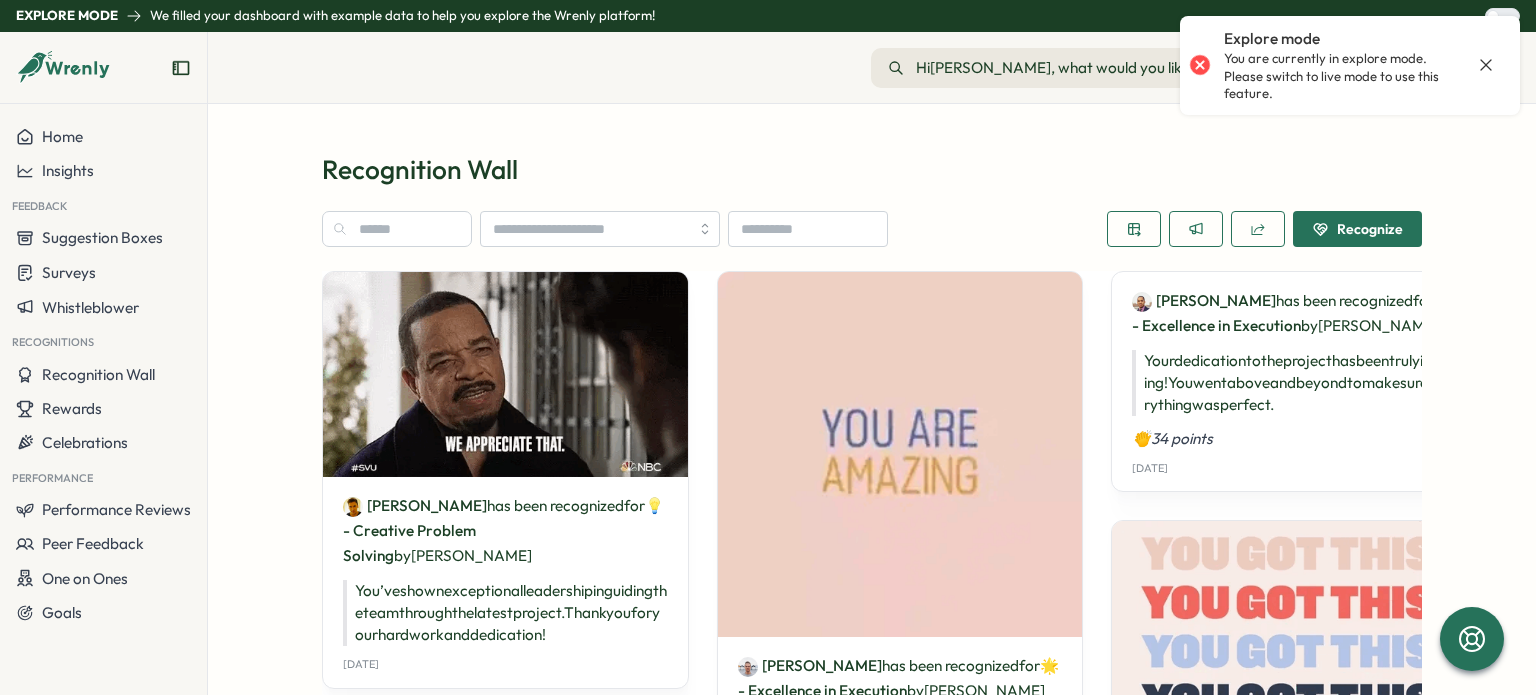 click 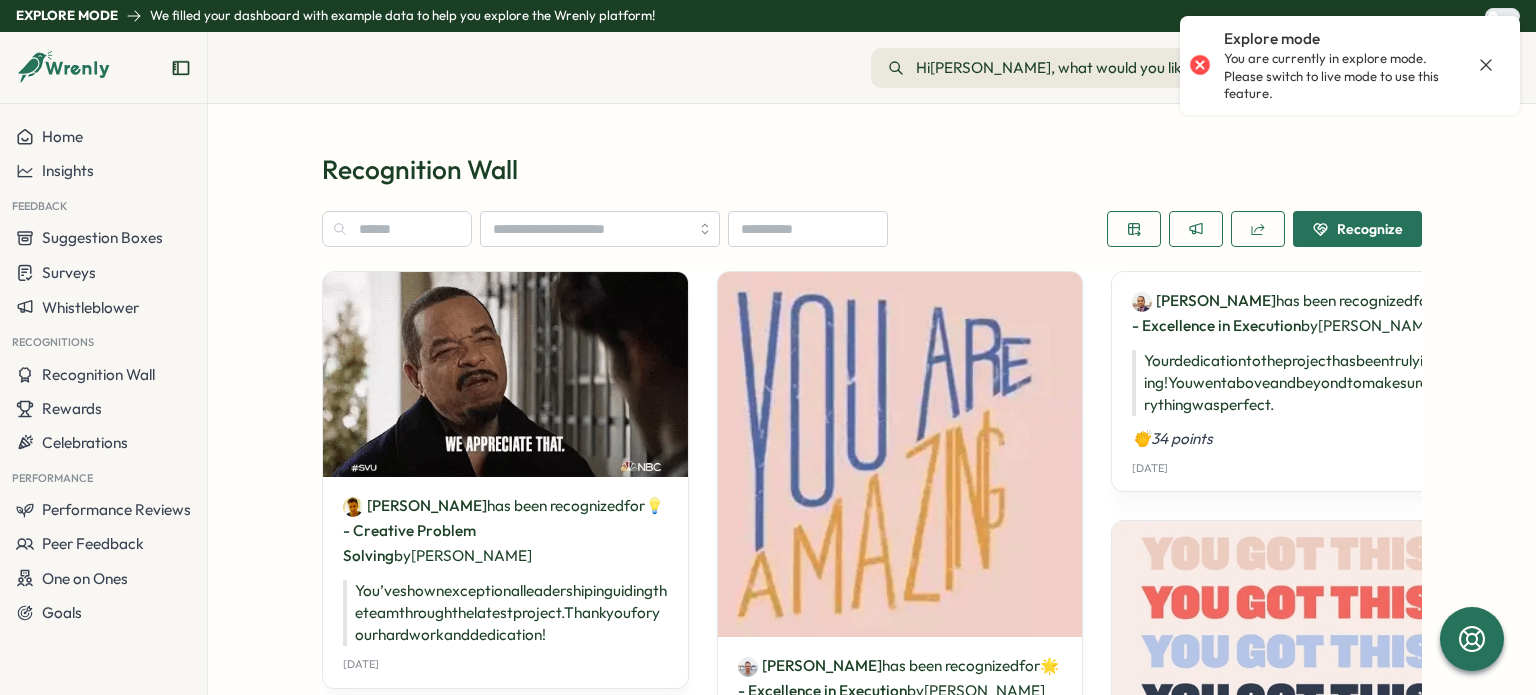 click 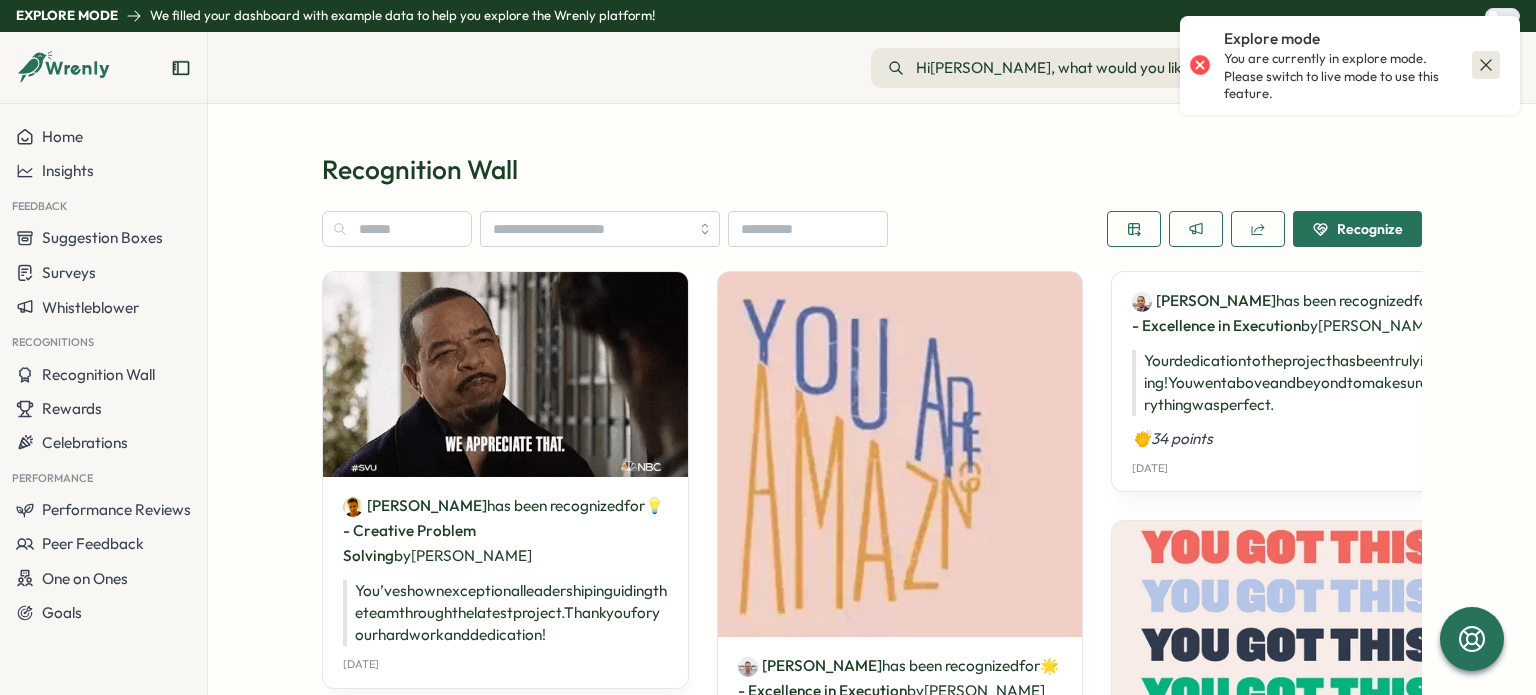 click 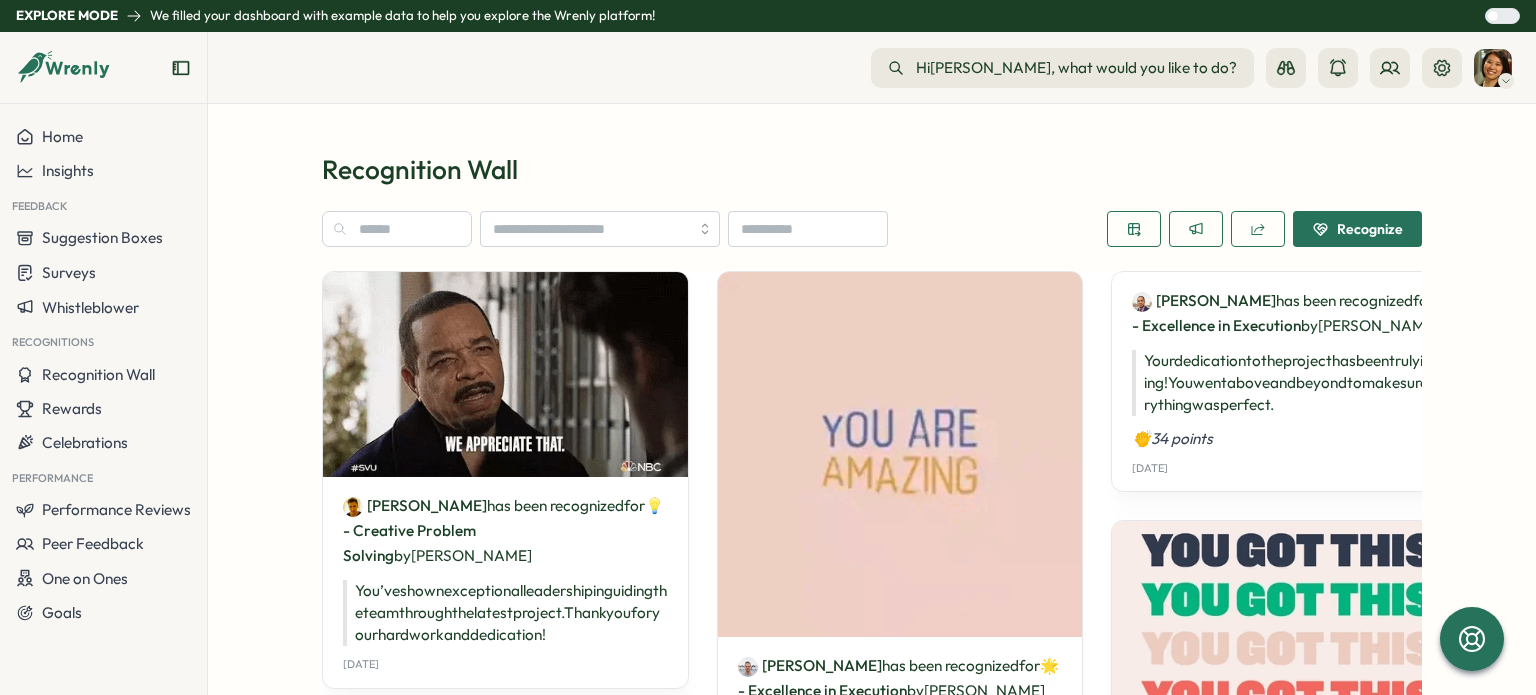 click at bounding box center (1509, 16) 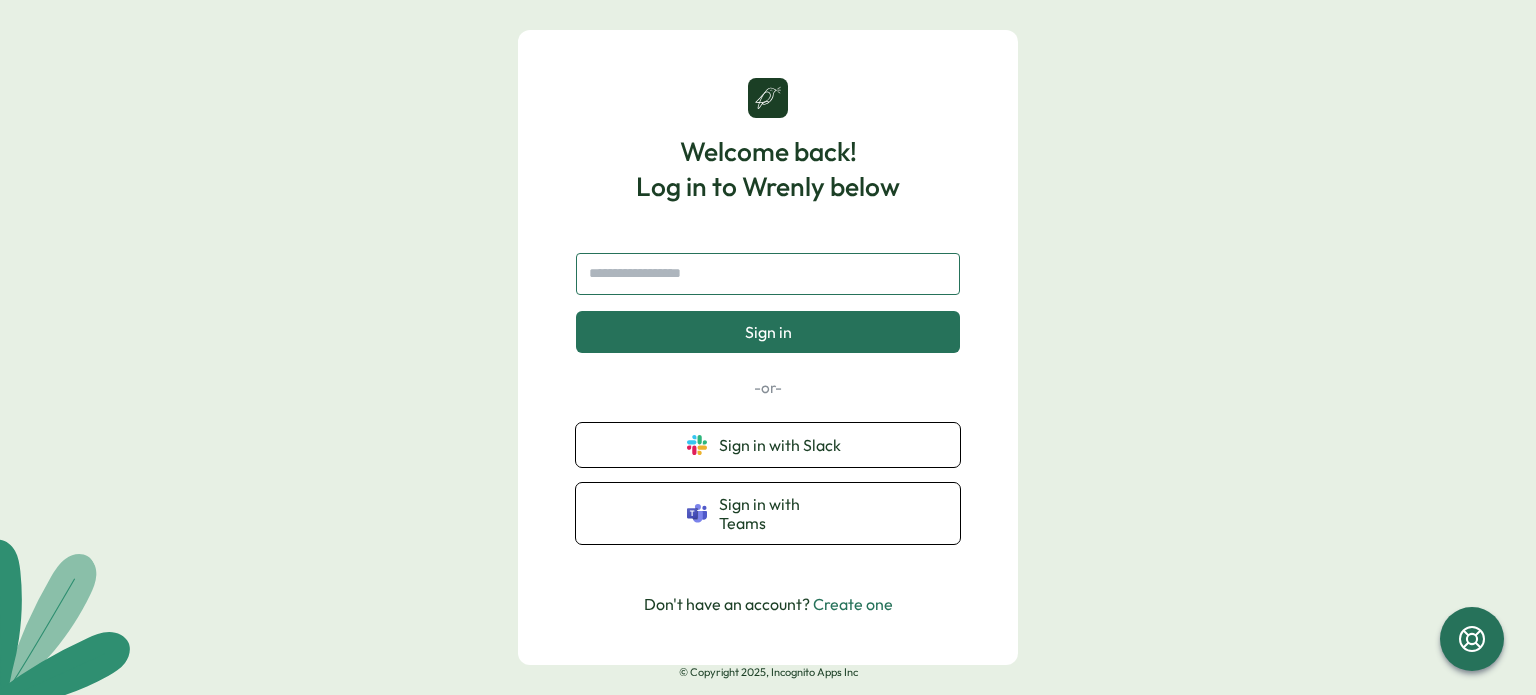 click at bounding box center (768, 274) 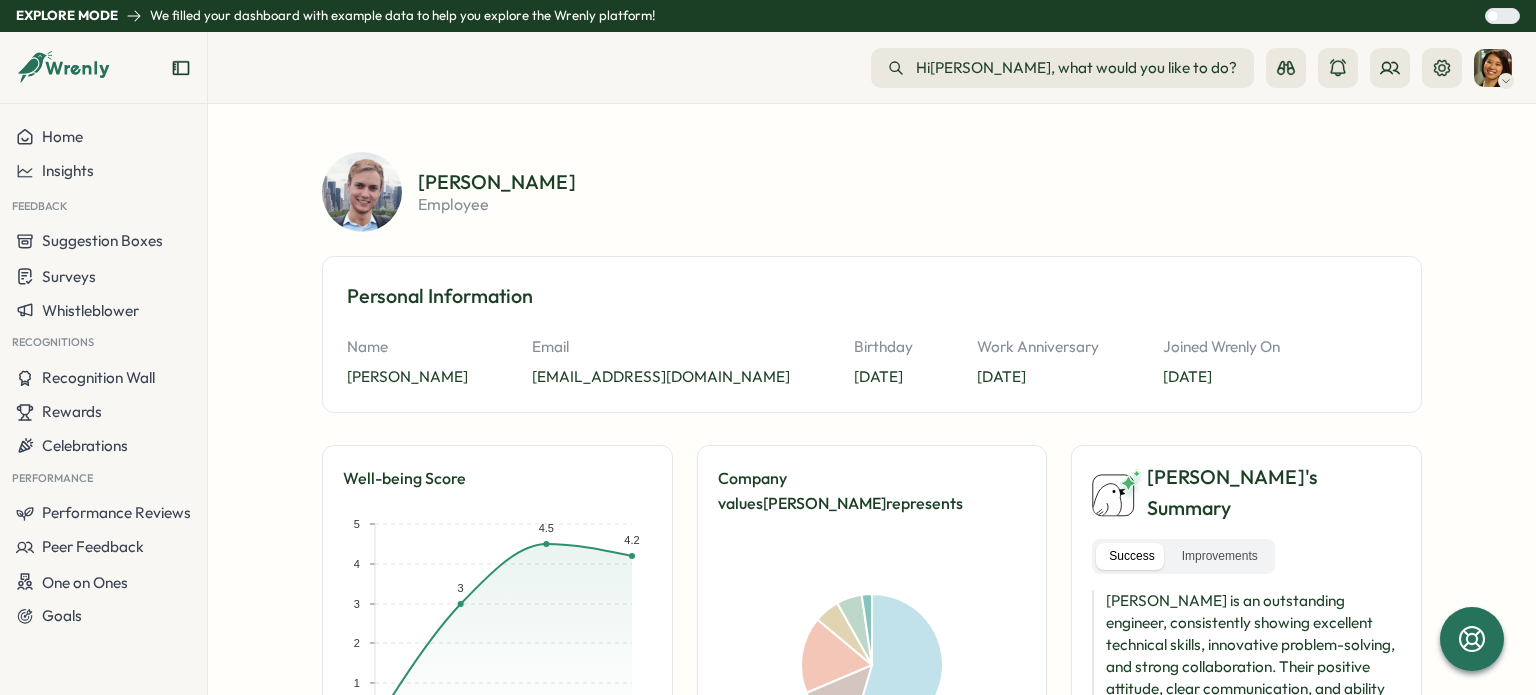 scroll, scrollTop: 0, scrollLeft: 0, axis: both 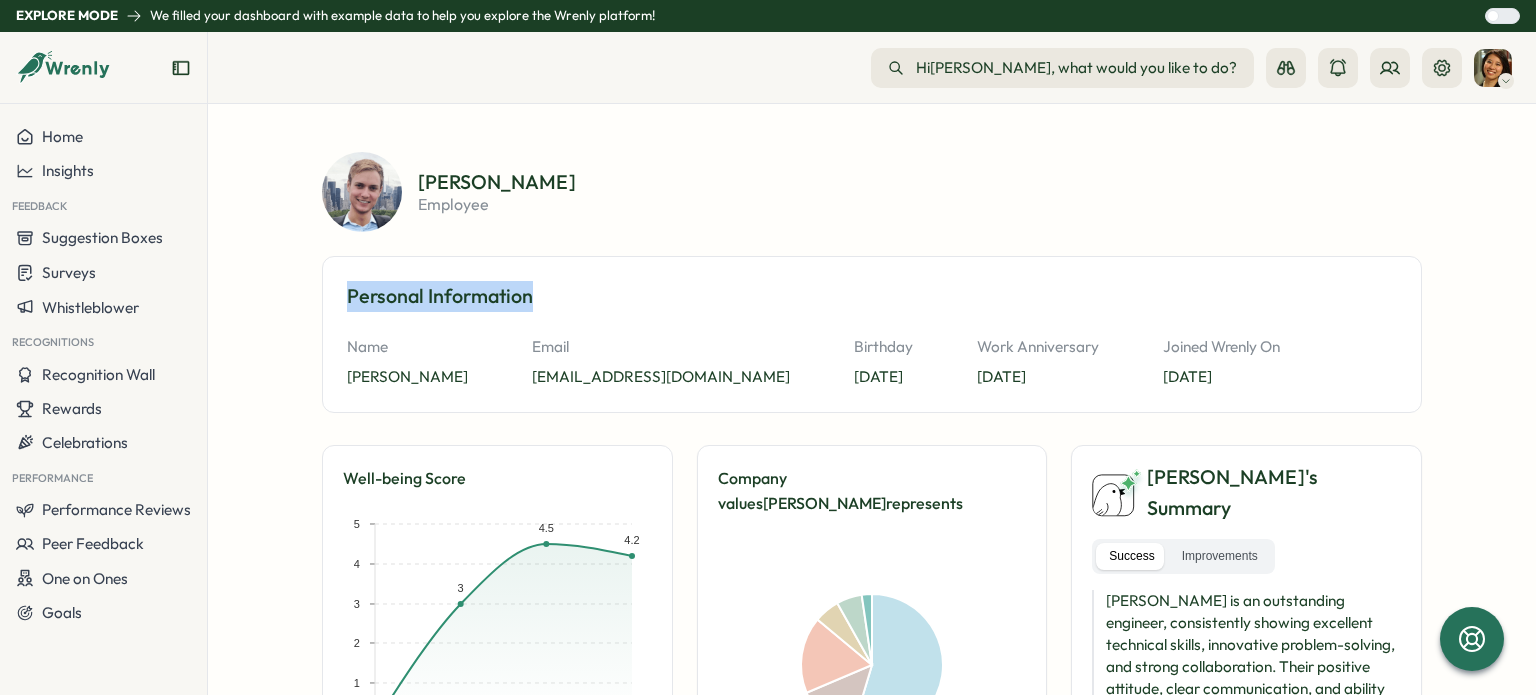 drag, startPoint x: 1524, startPoint y: 199, endPoint x: 1530, endPoint y: 249, distance: 50.358715 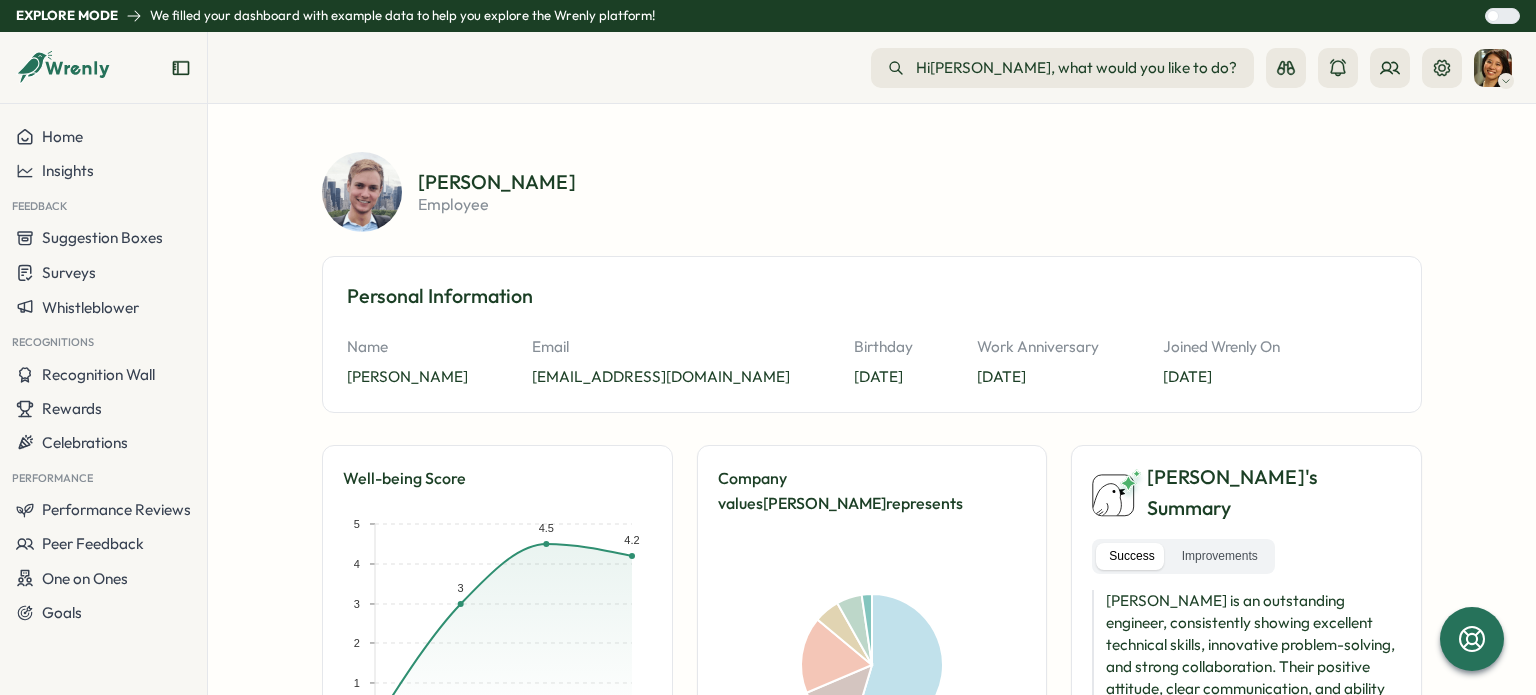 click on "Matthew Brooks employee" at bounding box center [920, 192] 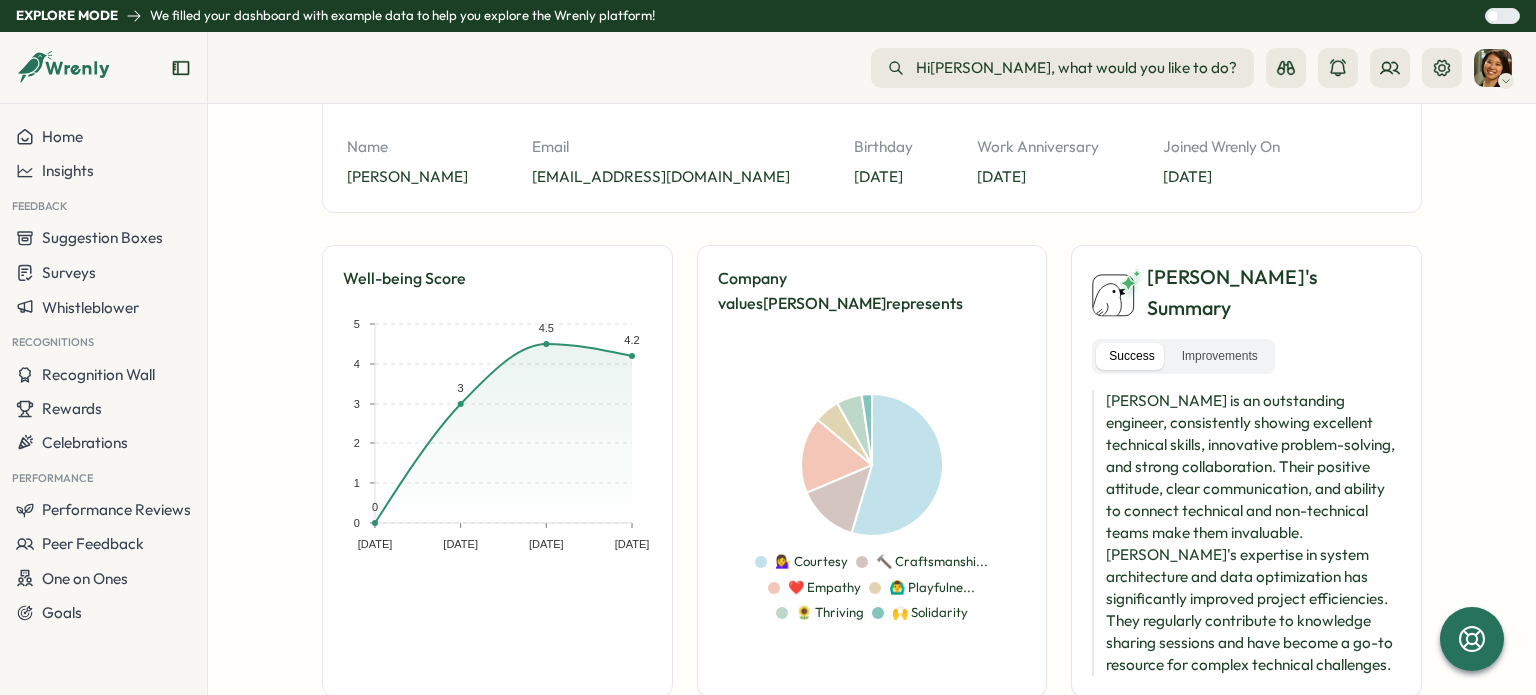 scroll, scrollTop: 160, scrollLeft: 0, axis: vertical 